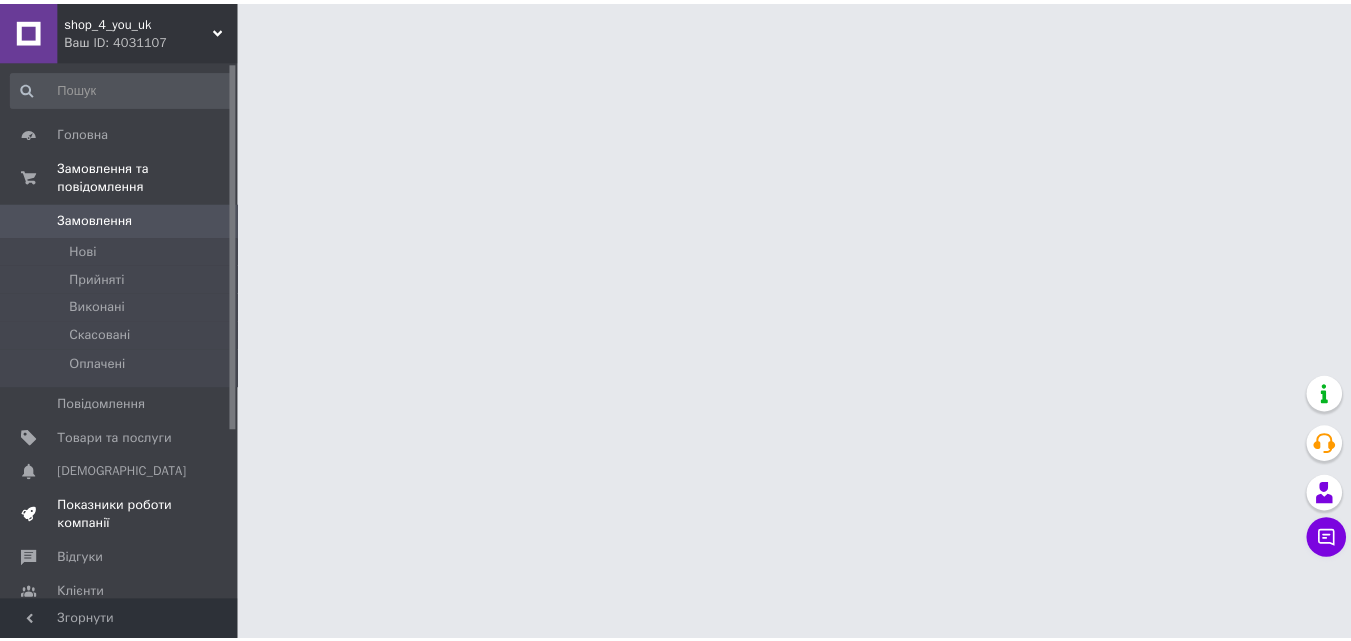 scroll, scrollTop: 0, scrollLeft: 0, axis: both 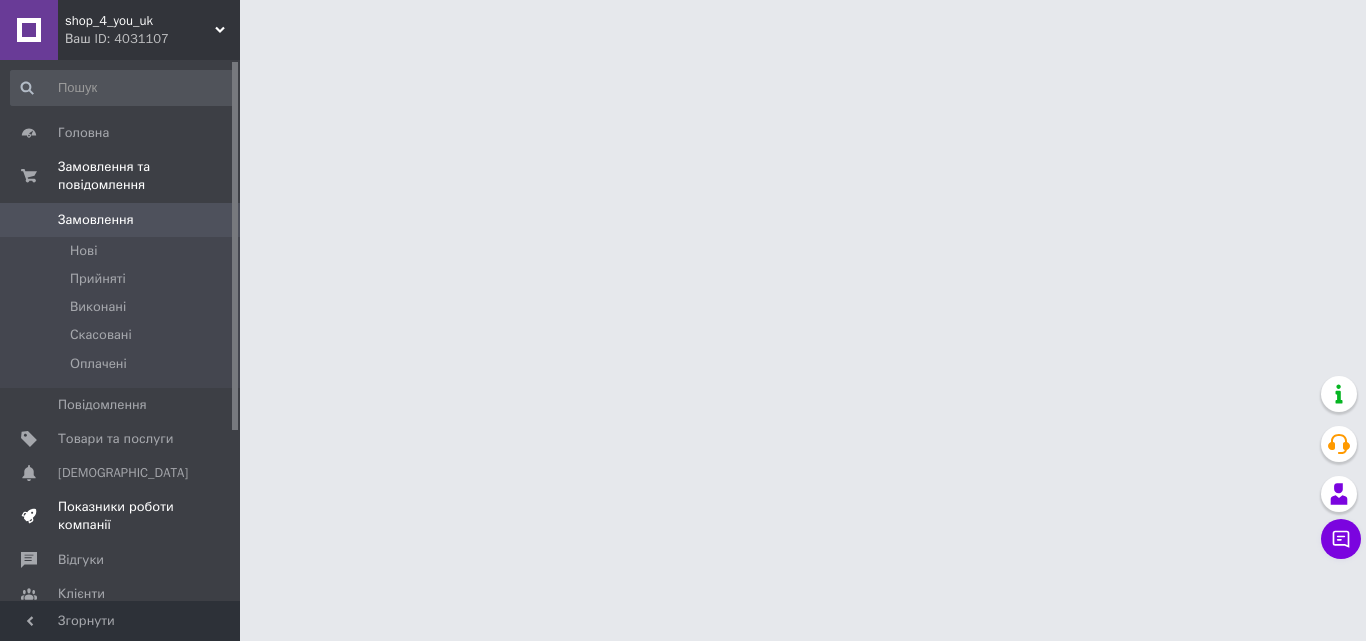 click on "Показники роботи компанії" at bounding box center [121, 516] 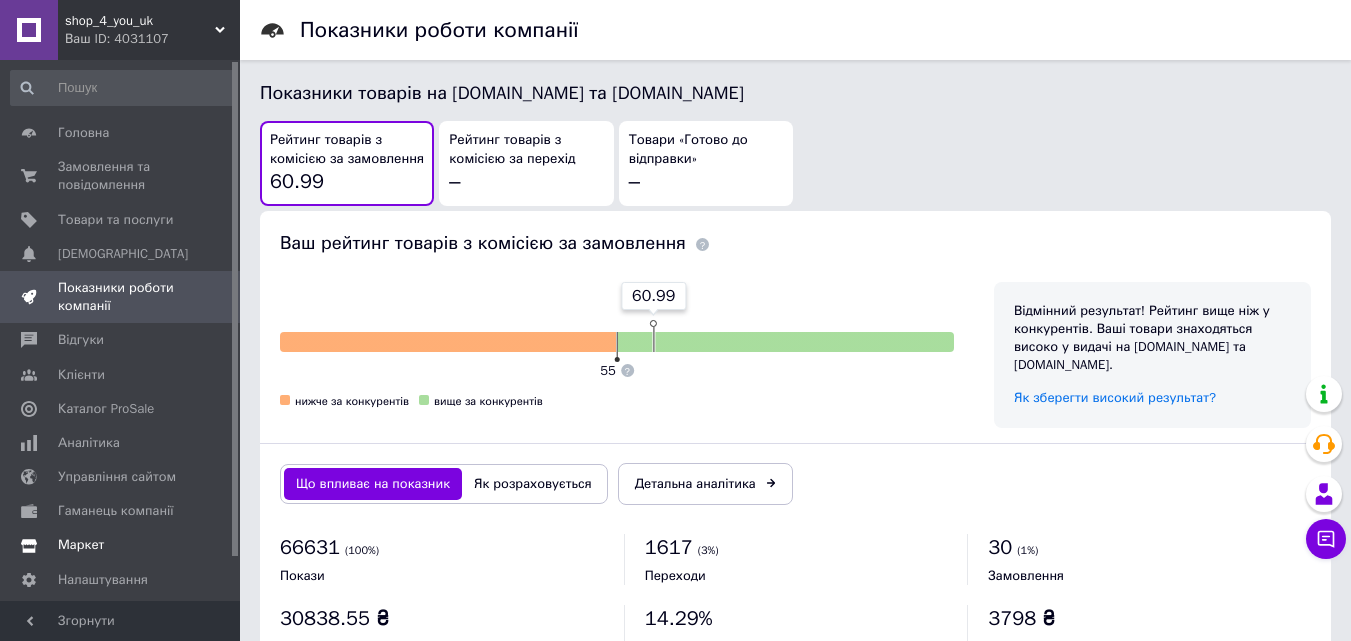 scroll, scrollTop: 1049, scrollLeft: 0, axis: vertical 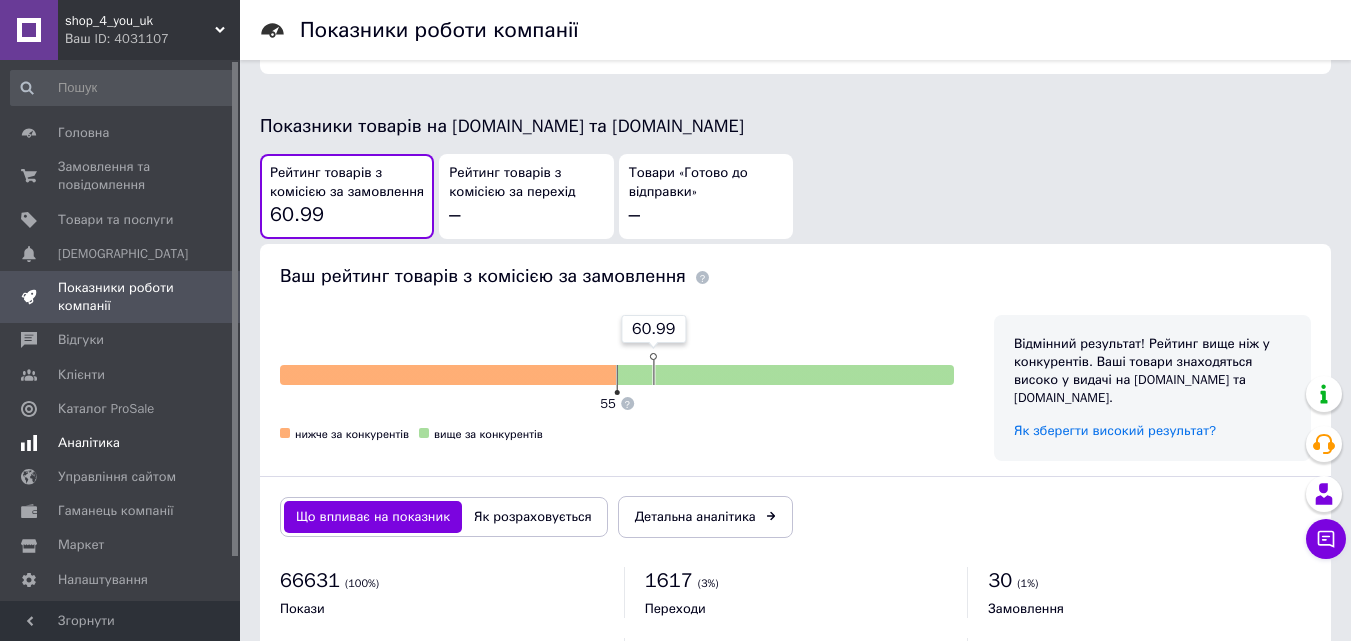 click on "Аналітика" at bounding box center (123, 443) 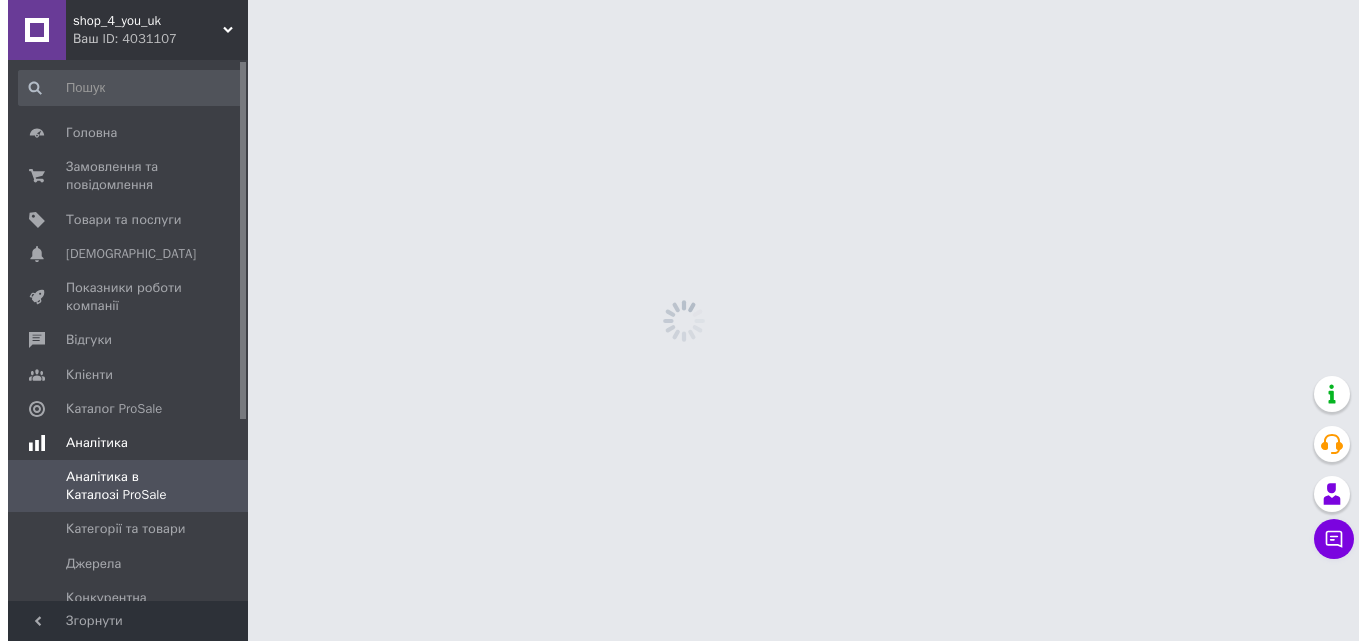 scroll, scrollTop: 0, scrollLeft: 0, axis: both 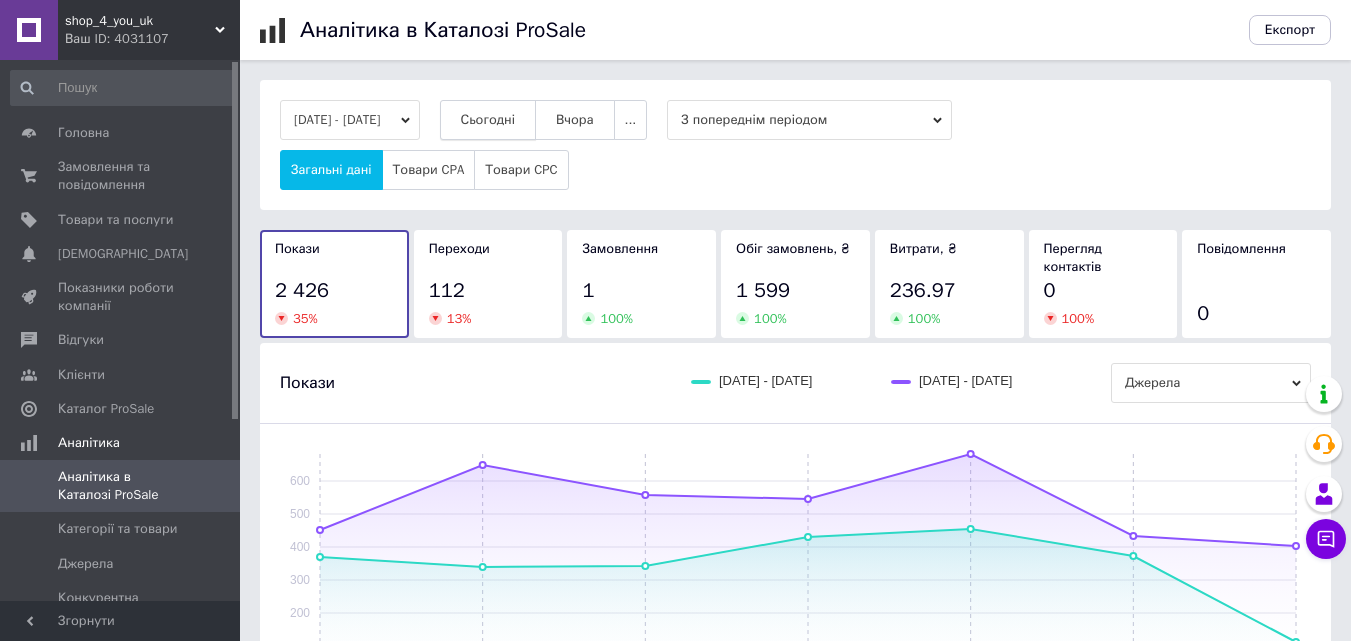 click on "Сьогодні" at bounding box center (488, 120) 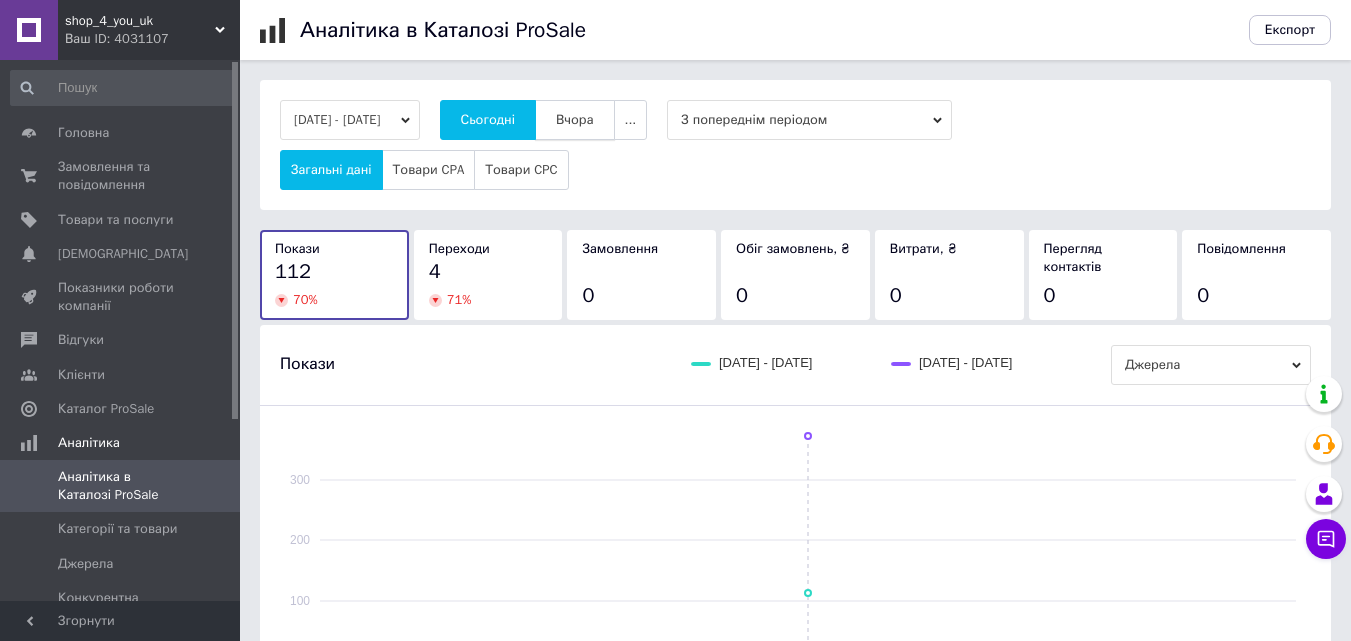 click on "Вчора" at bounding box center [575, 120] 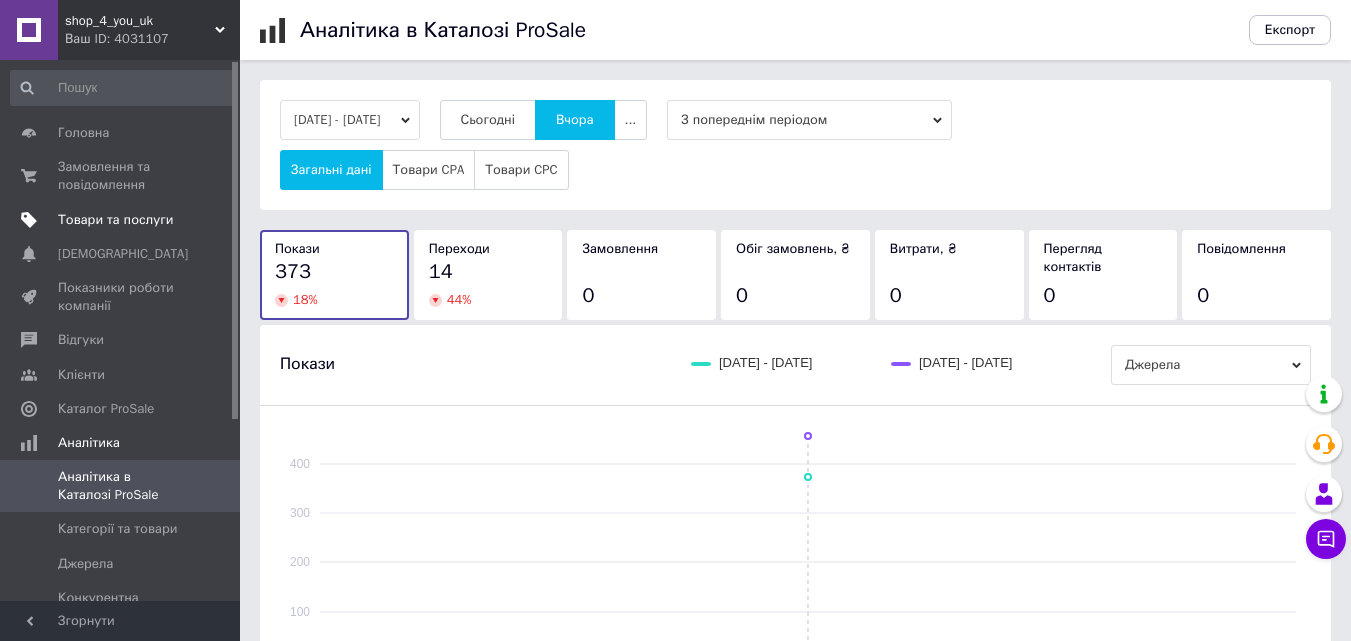 click on "Товари та послуги" at bounding box center [115, 220] 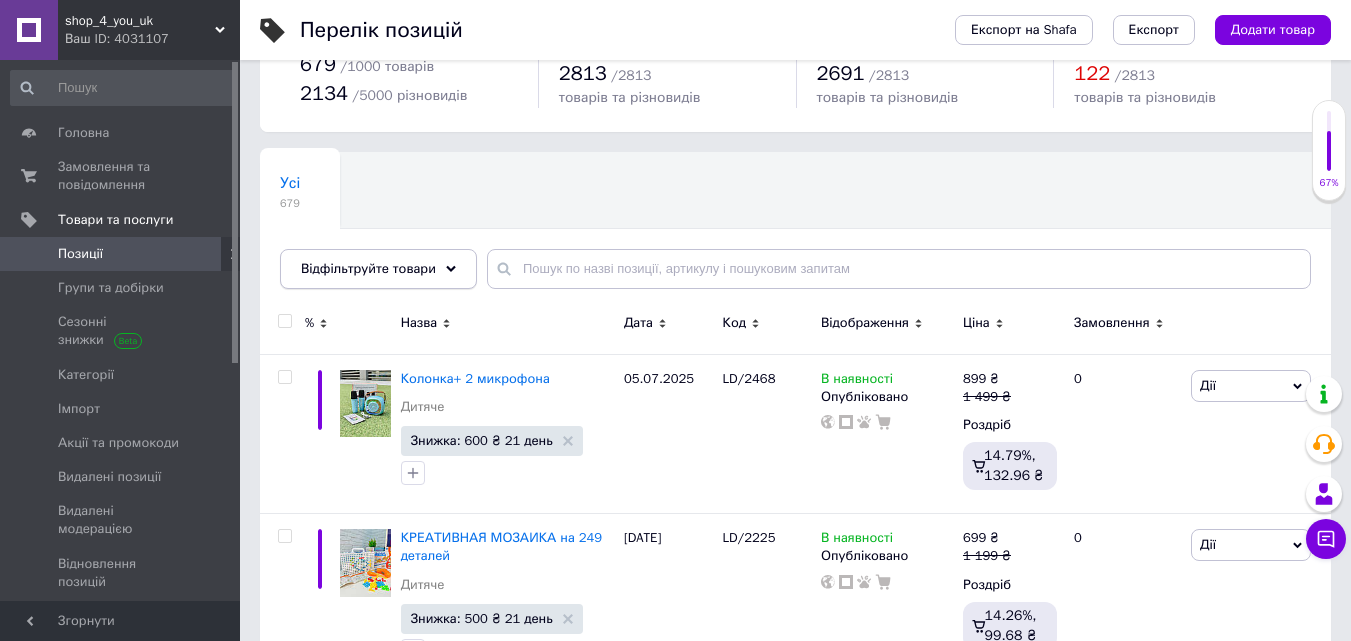 scroll, scrollTop: 100, scrollLeft: 0, axis: vertical 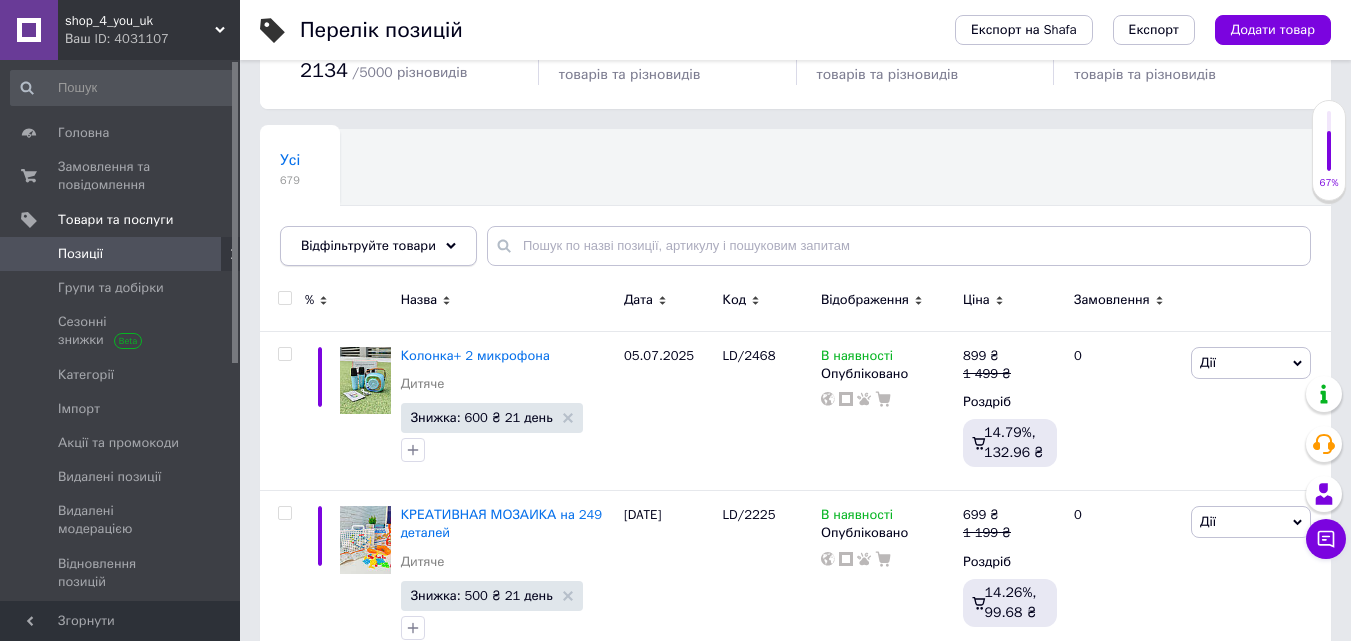 click 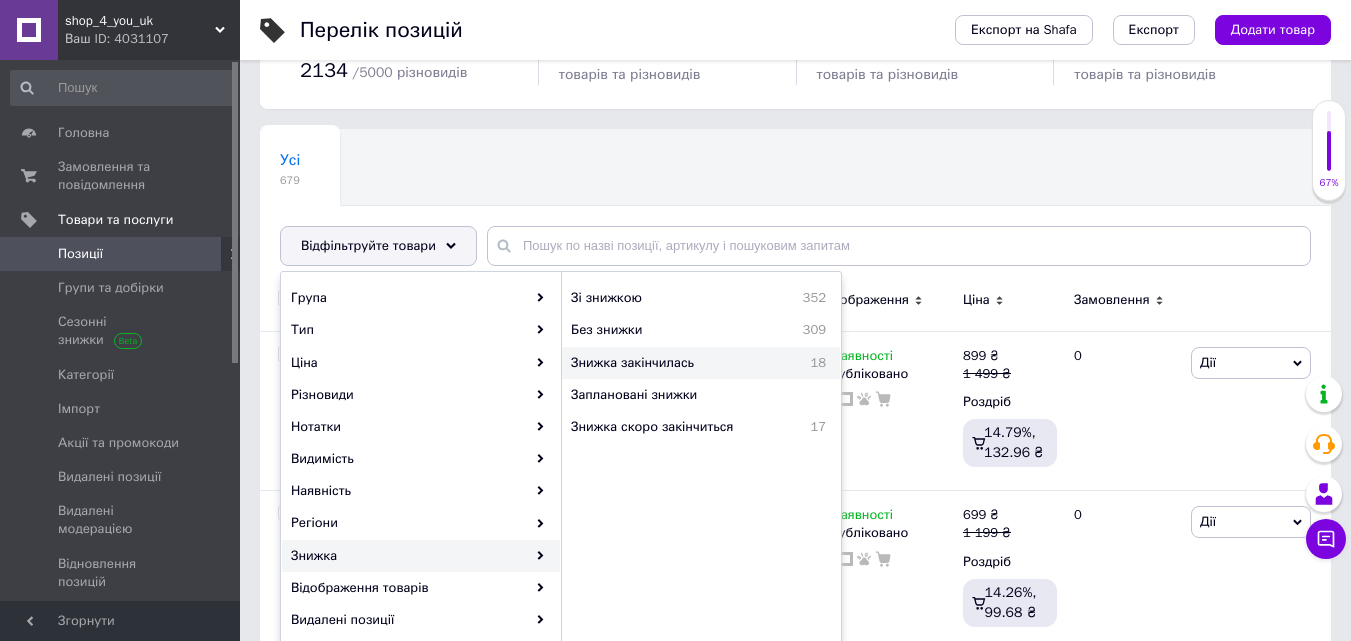 click on "Знижка закінчилась" at bounding box center (676, 363) 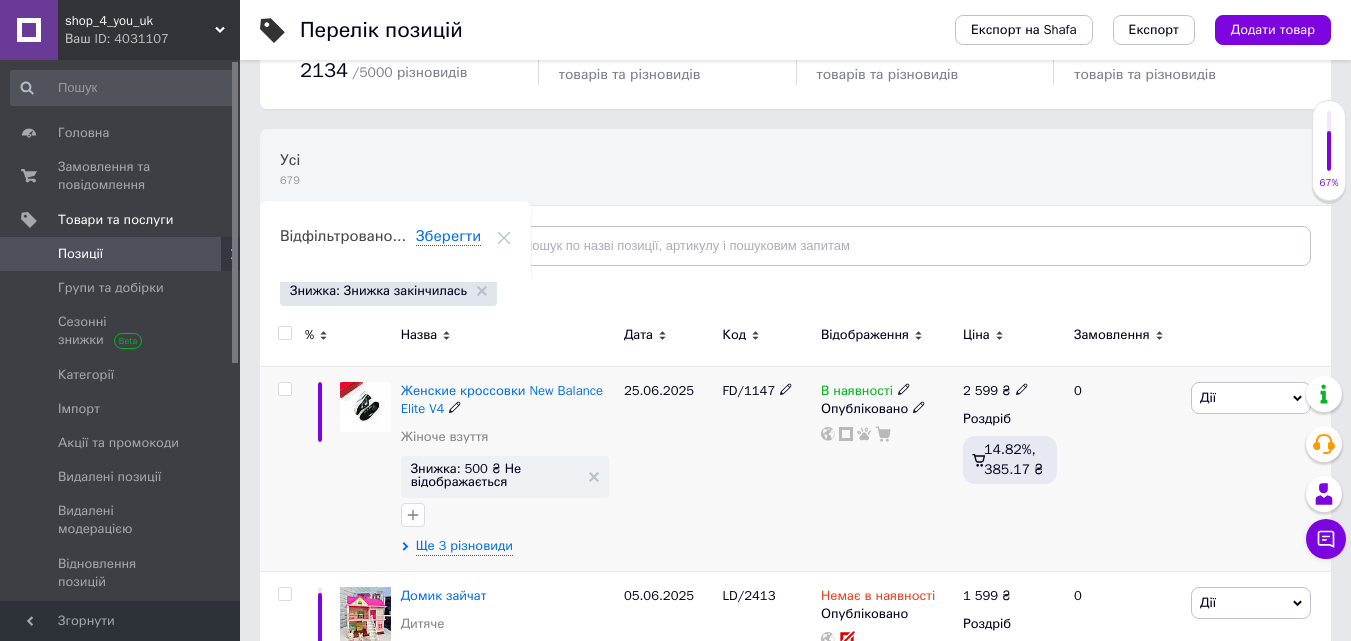click at bounding box center [284, 389] 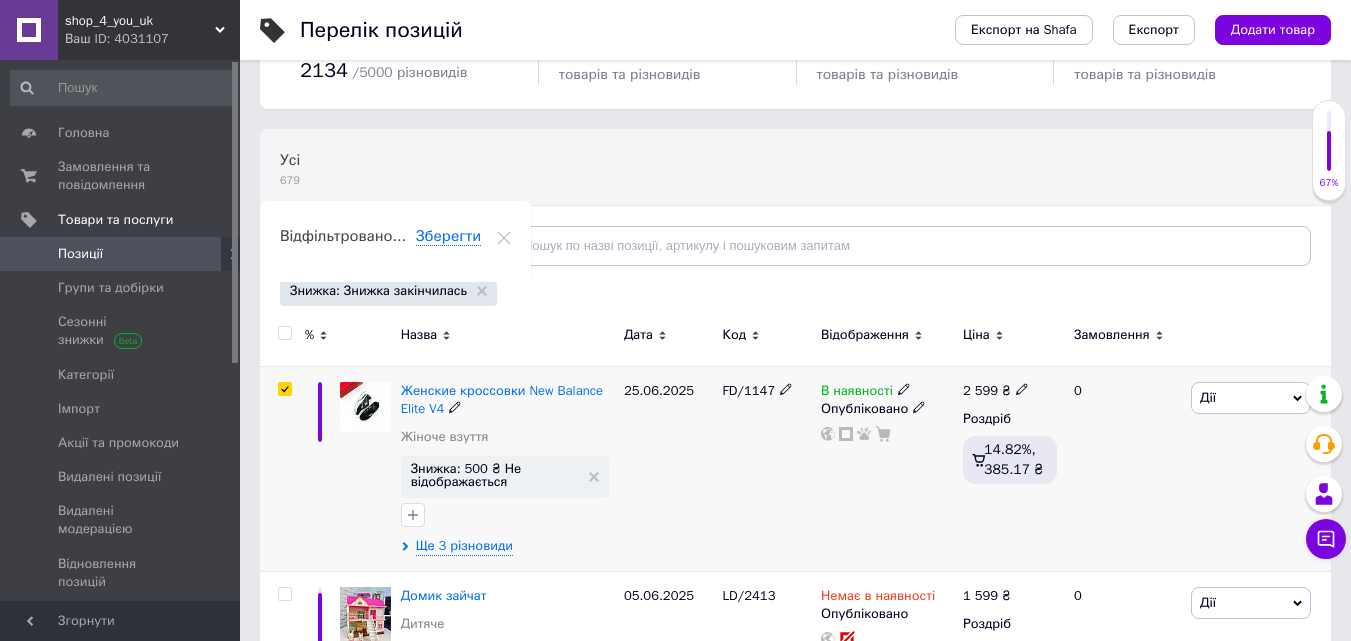 checkbox on "true" 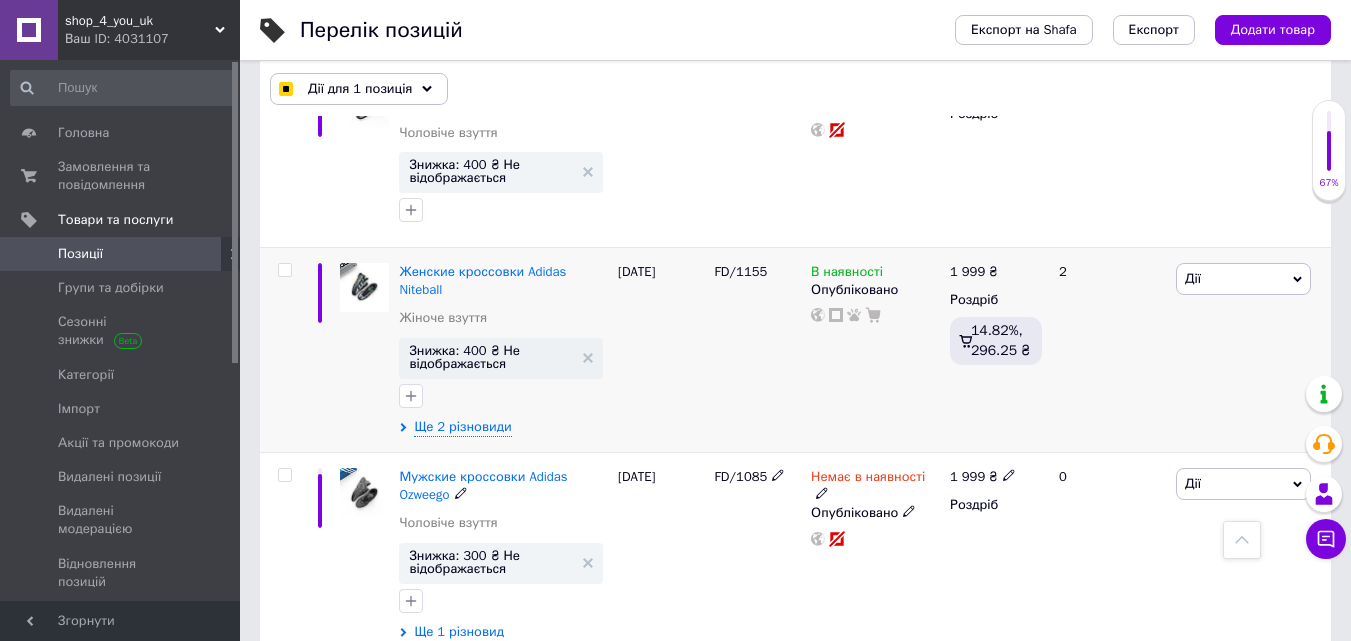 scroll, scrollTop: 1282, scrollLeft: 0, axis: vertical 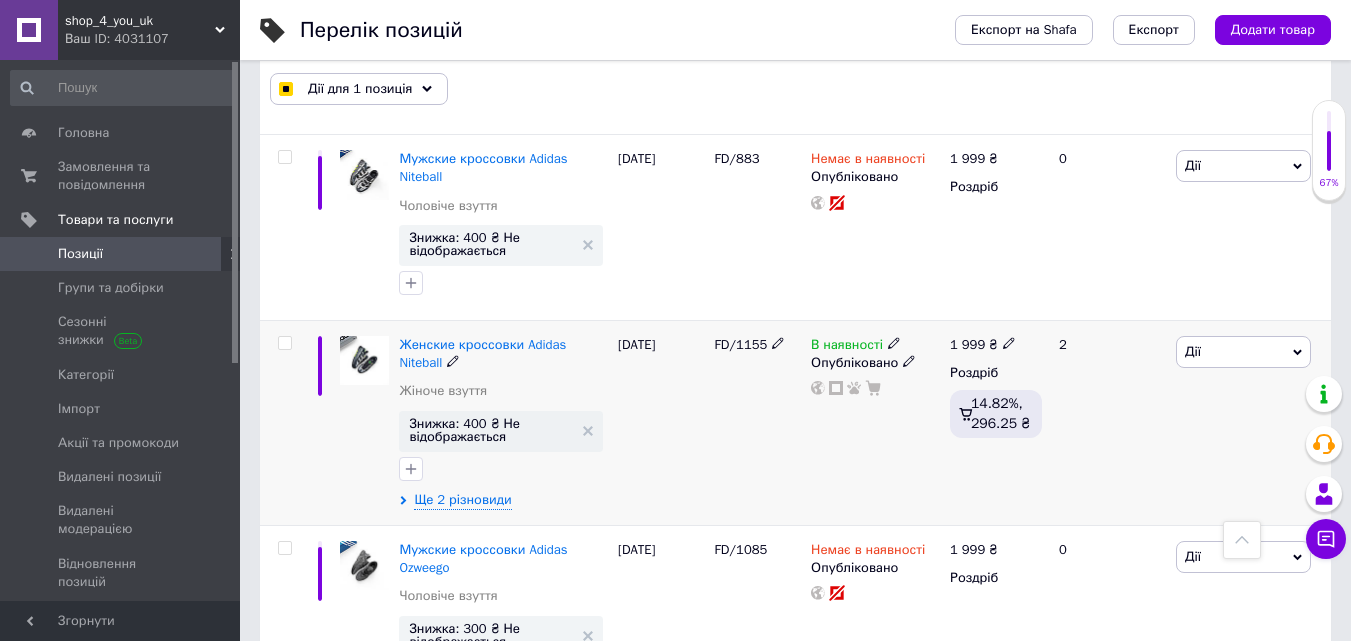 click at bounding box center (284, 343) 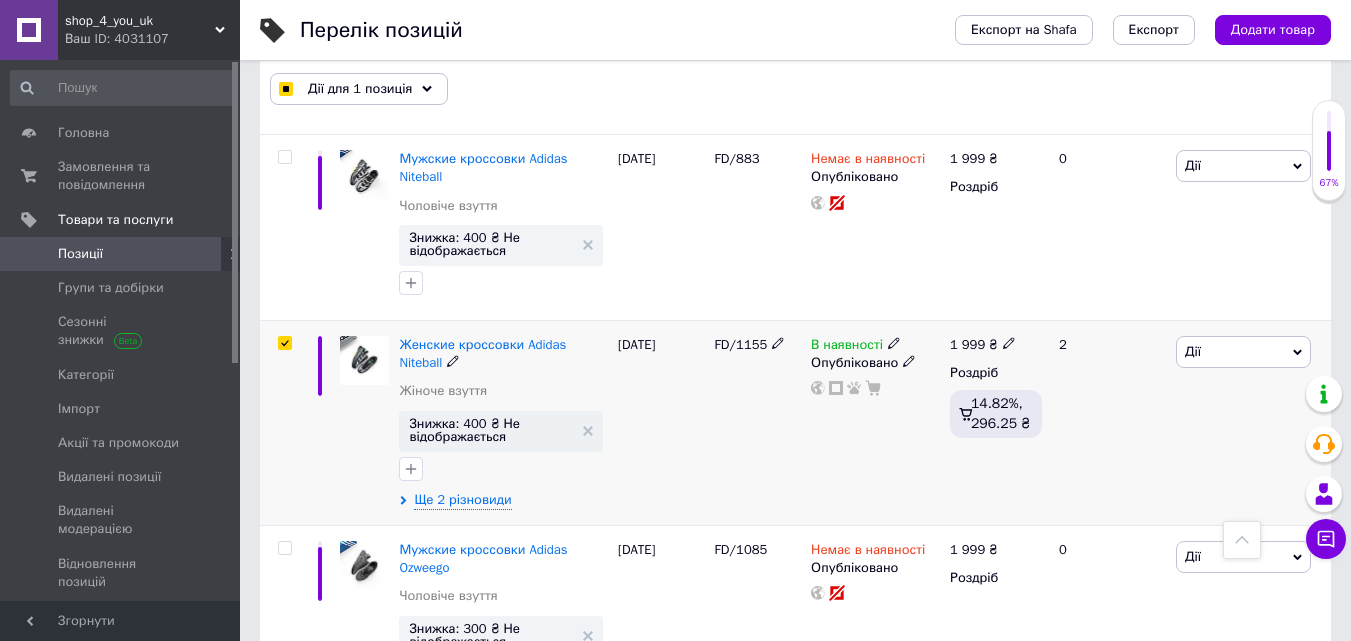 checkbox on "true" 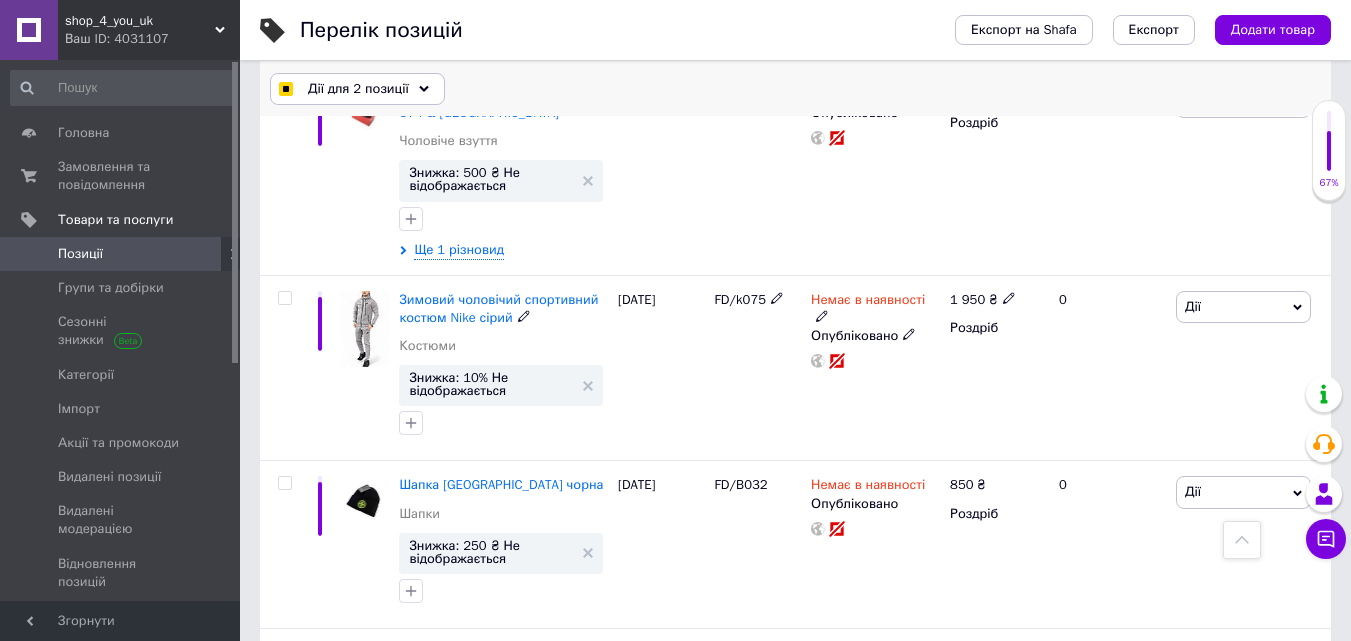 scroll, scrollTop: 3052, scrollLeft: 0, axis: vertical 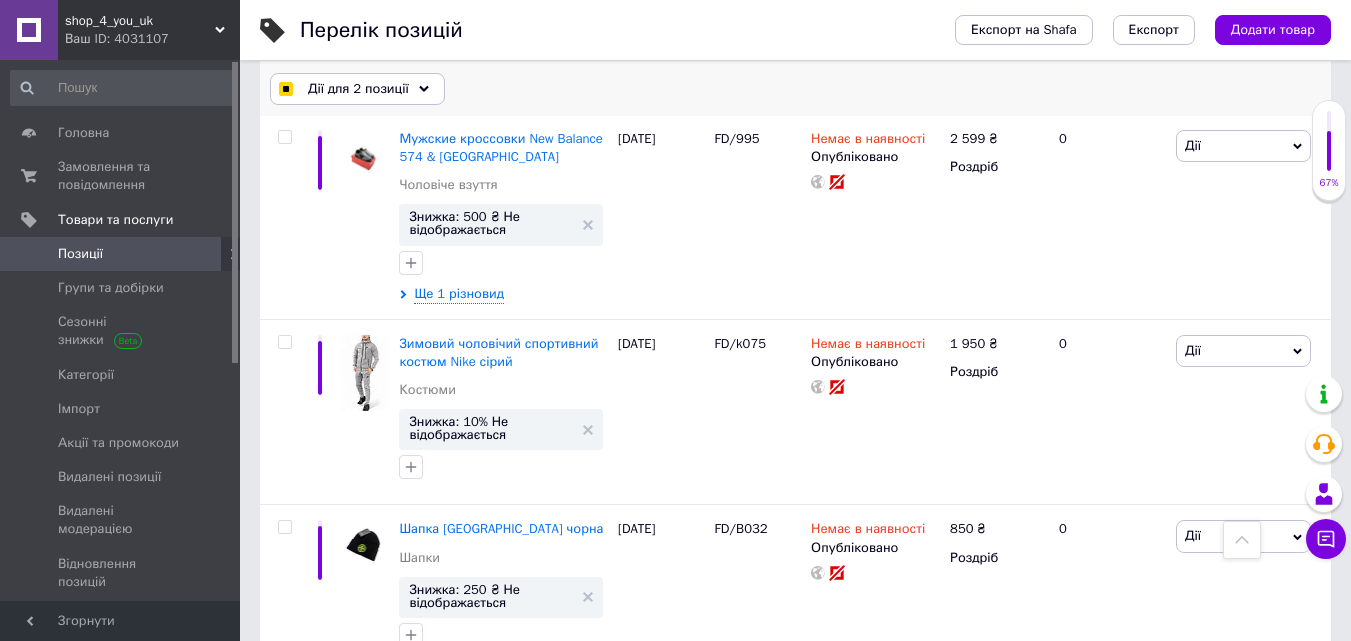 click on "Дії для 2 позиції" at bounding box center (358, 89) 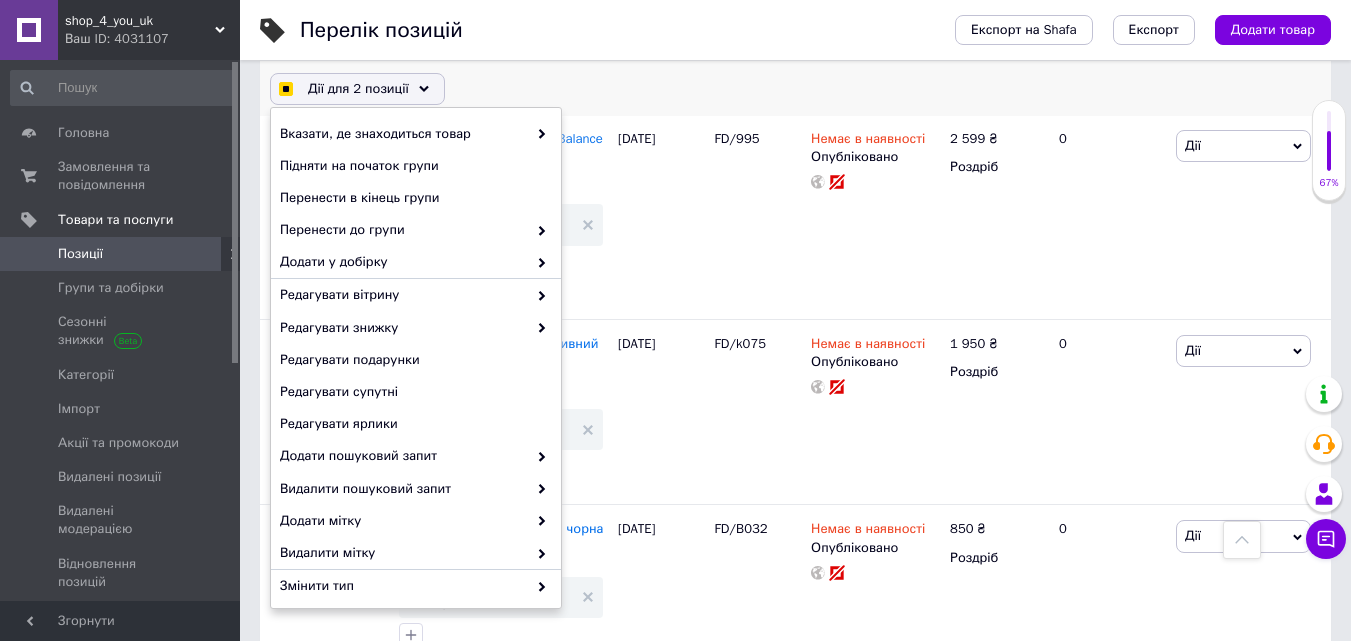 checkbox on "true" 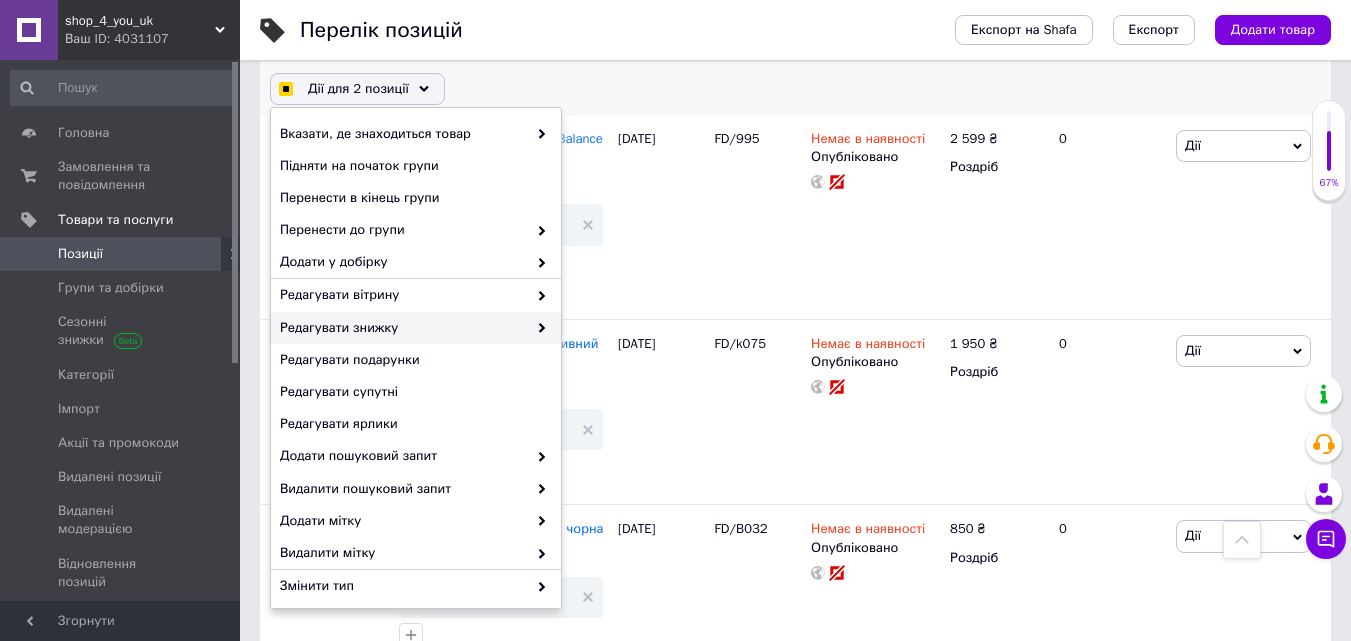 checkbox on "true" 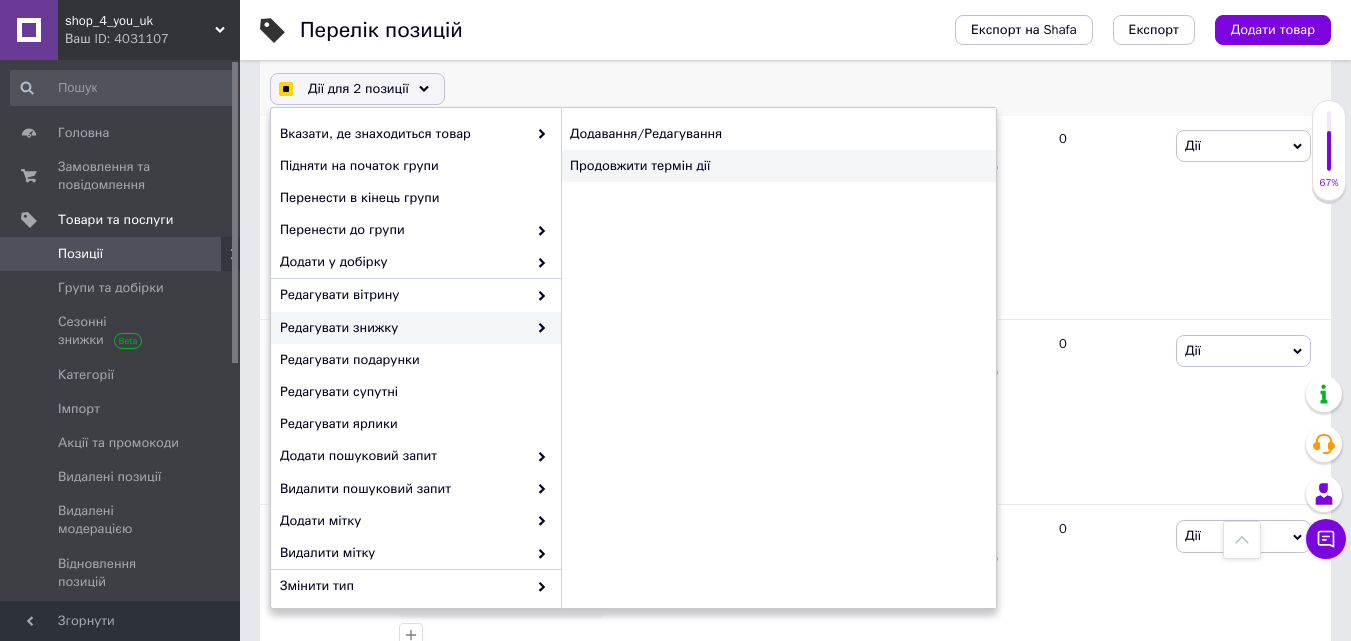 click on "Продовжити термін дії" at bounding box center (778, 166) 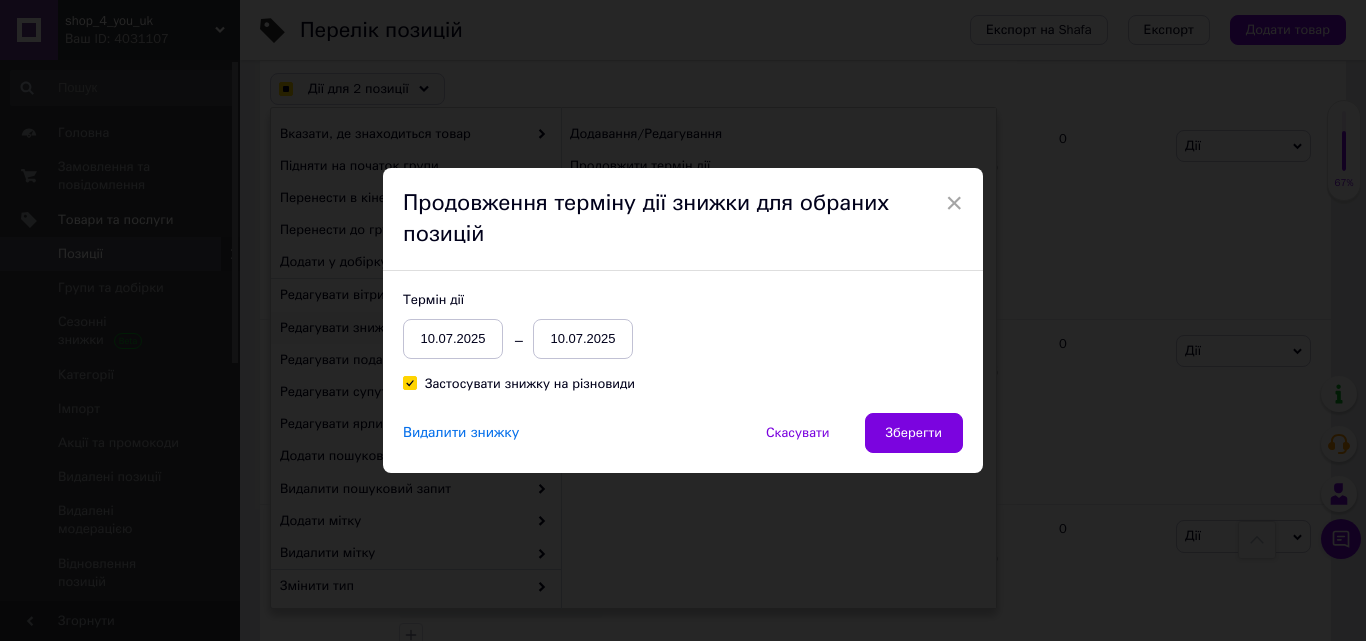 click on "10.07.2025" at bounding box center (583, 339) 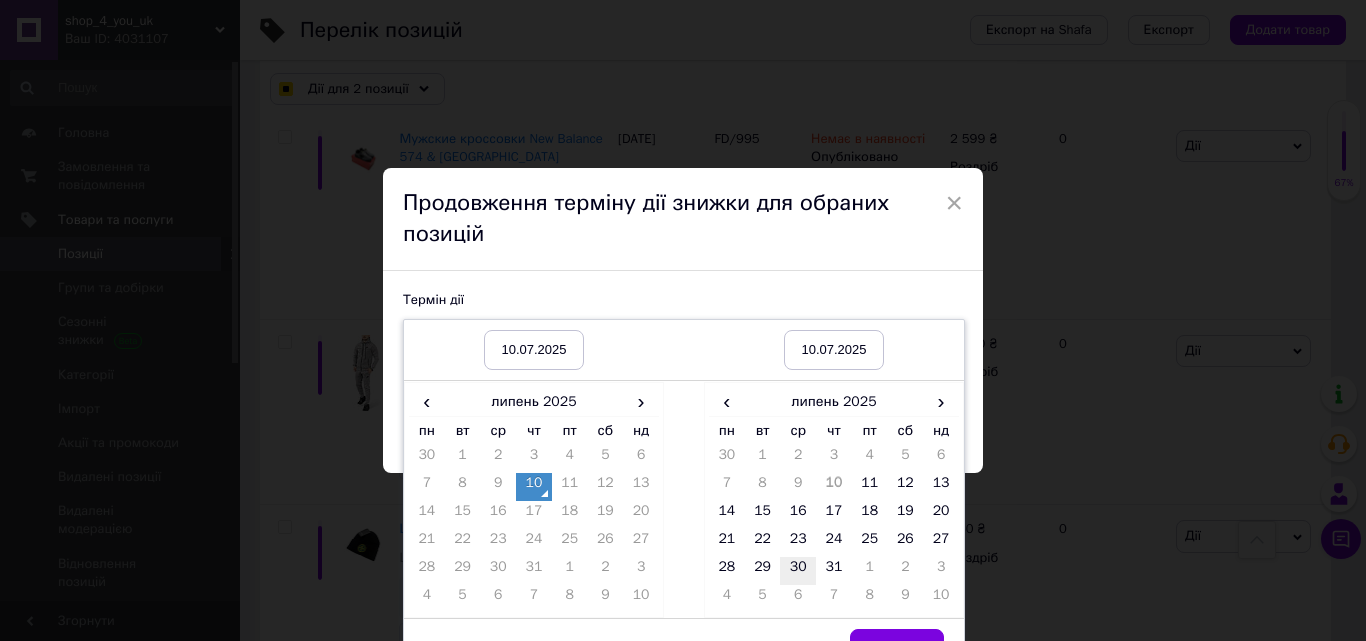 click on "30" at bounding box center (798, 571) 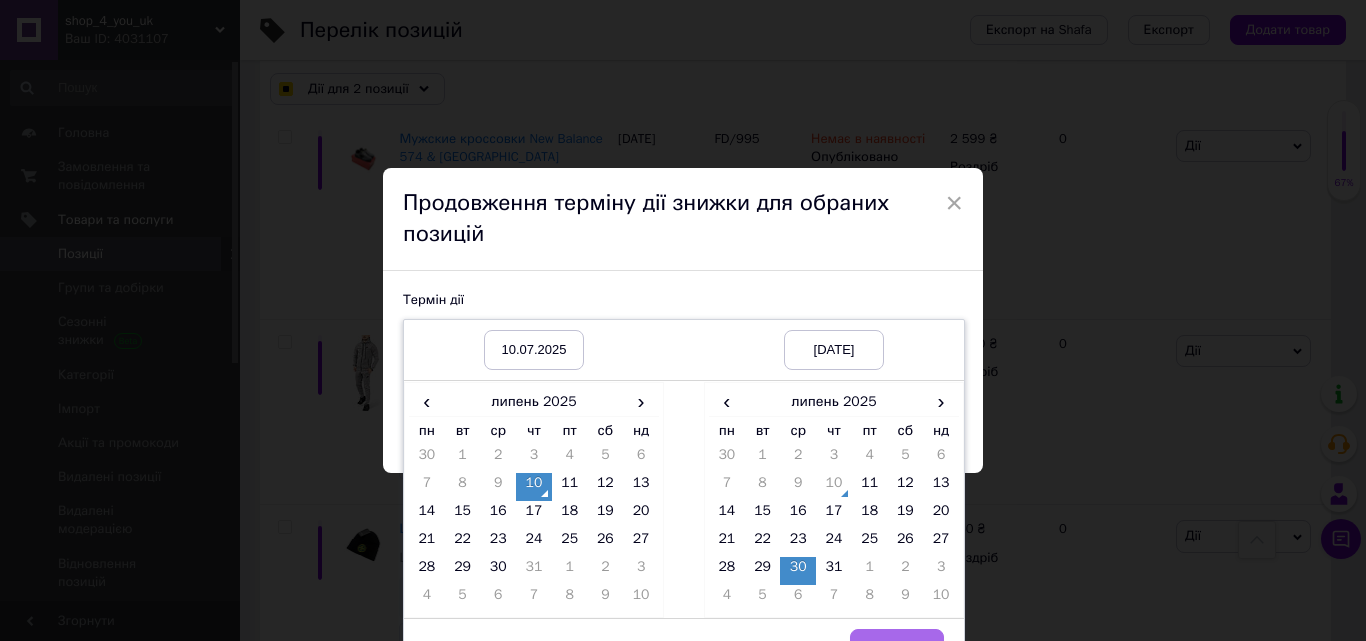 click on "Вибрати" at bounding box center (897, 649) 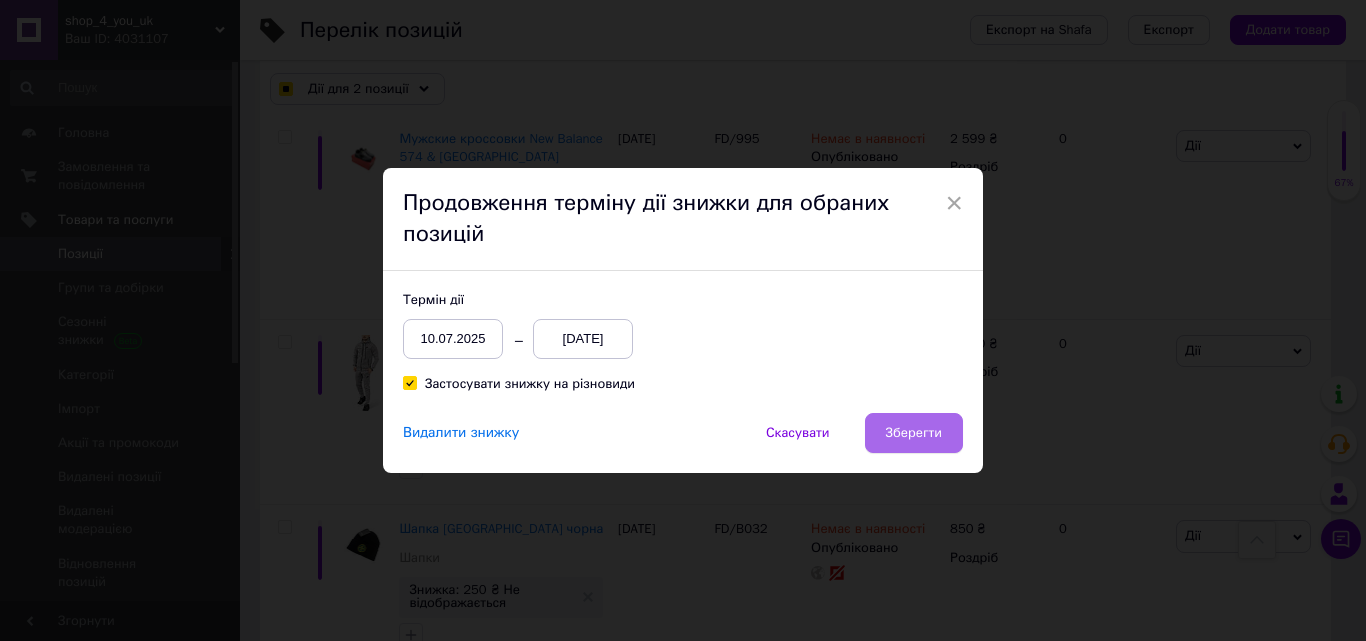 click on "Зберегти" at bounding box center (914, 433) 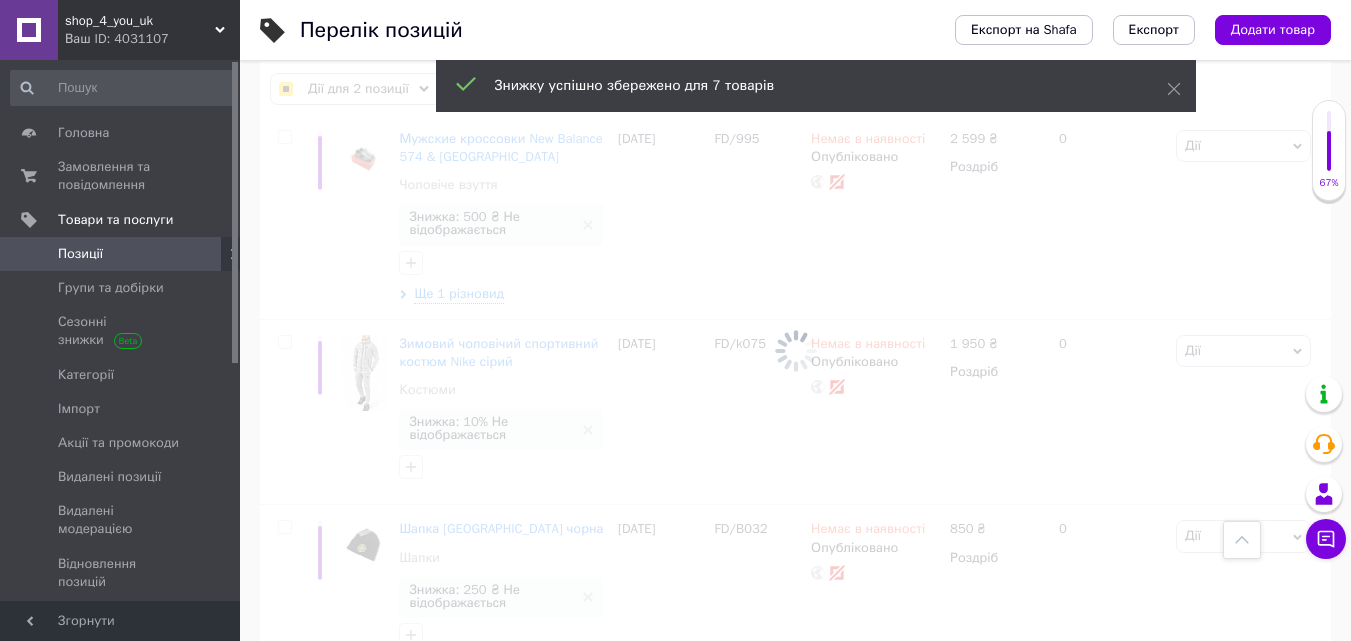 checkbox on "false" 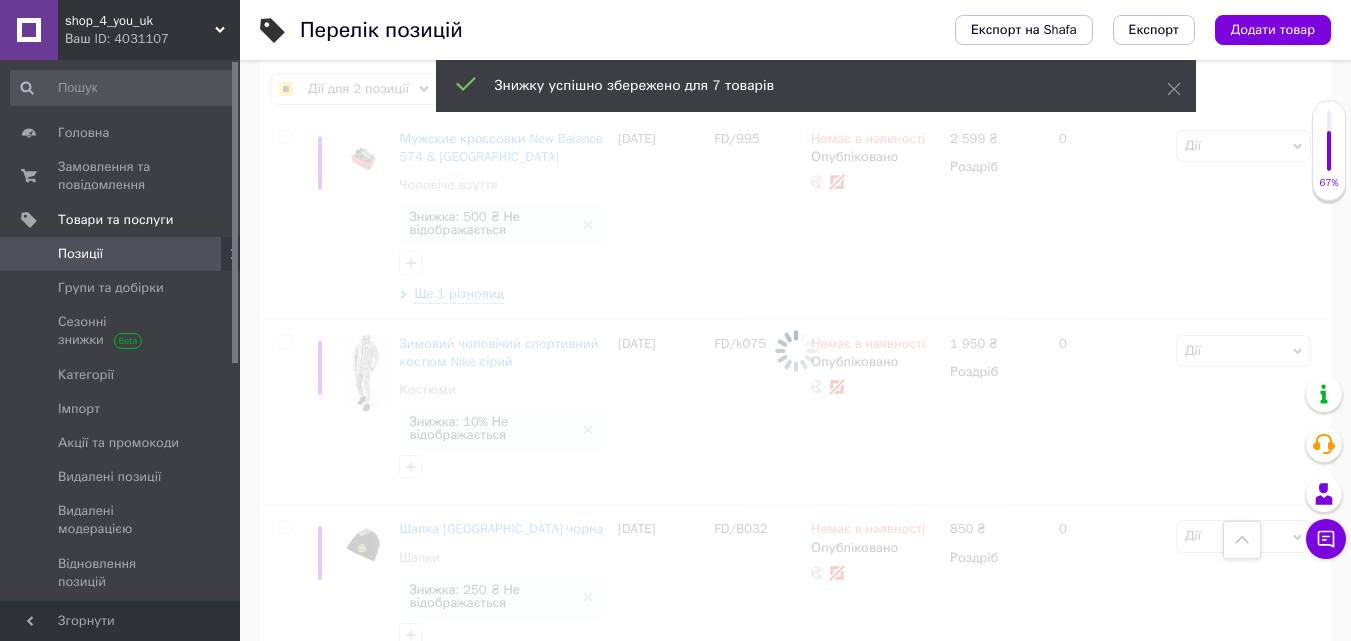 checkbox on "false" 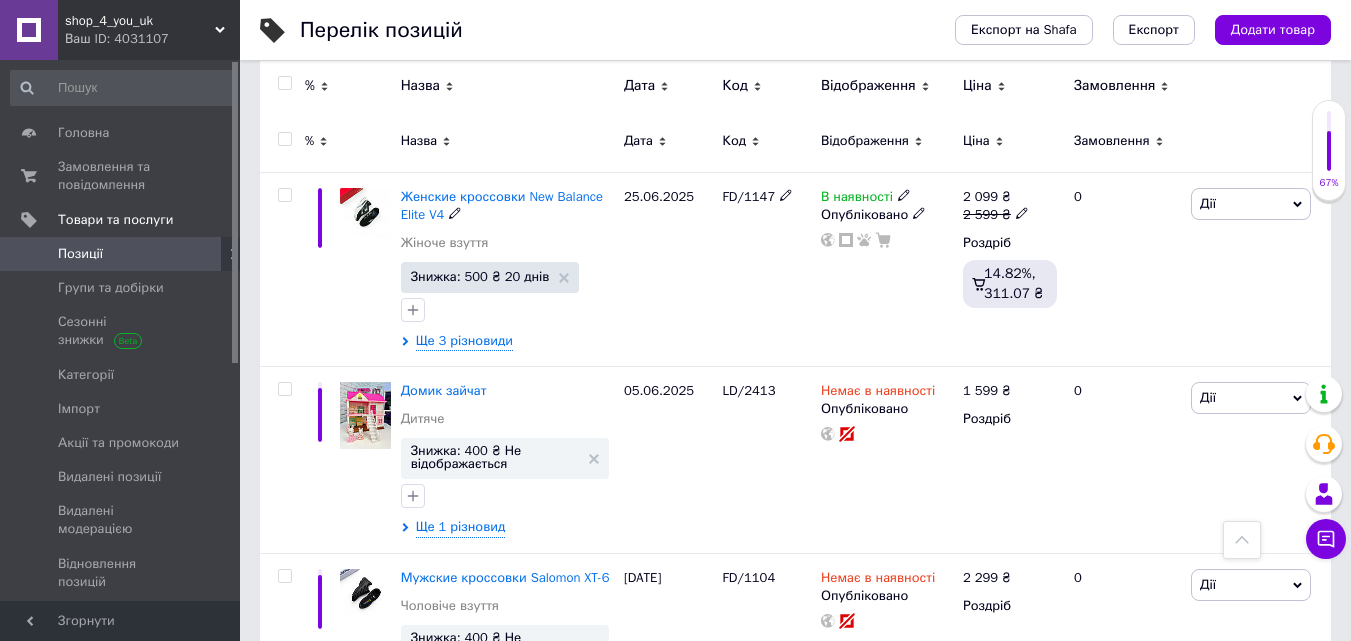 scroll, scrollTop: 0, scrollLeft: 0, axis: both 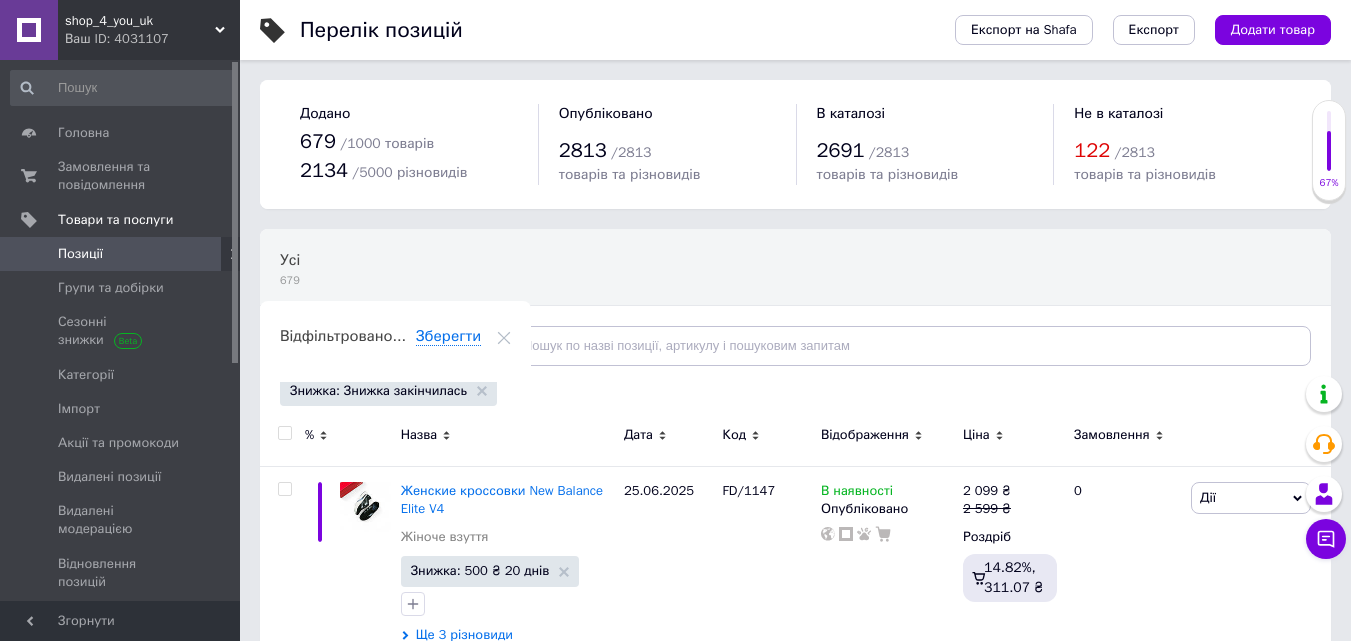 click 